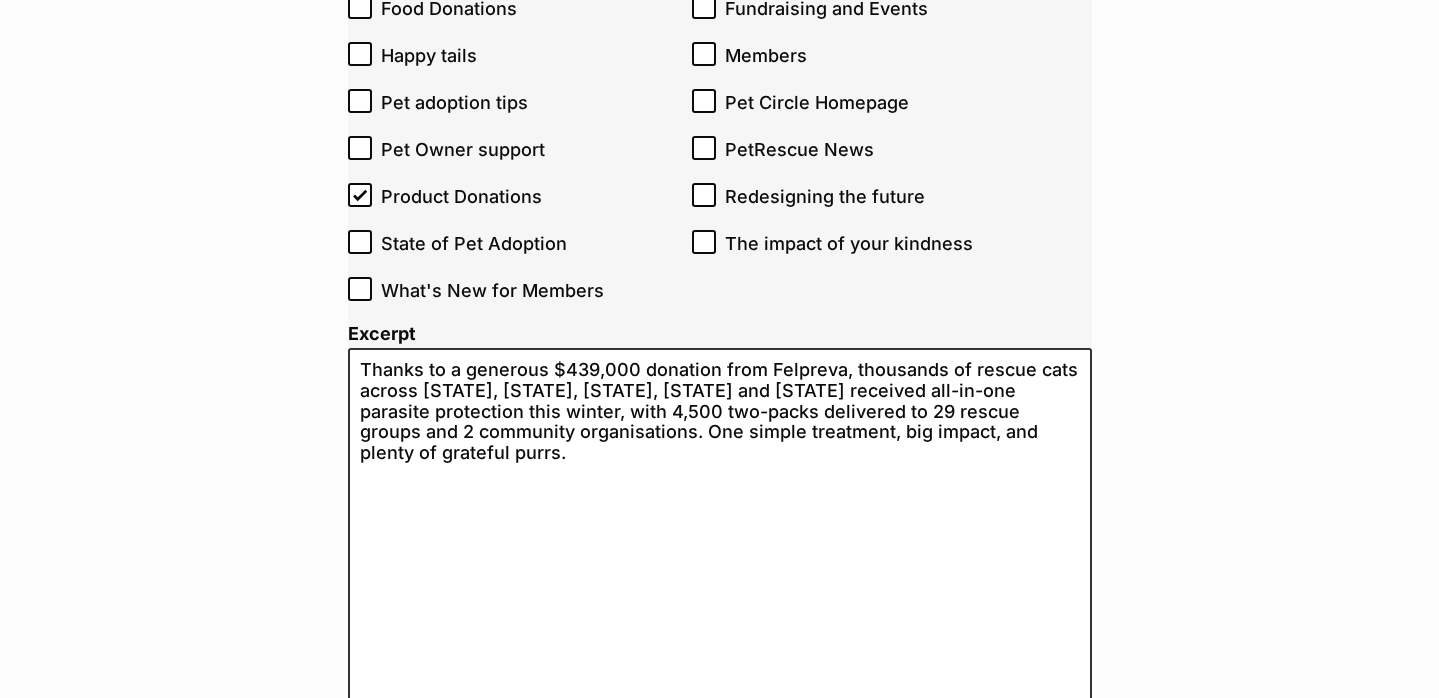 scroll, scrollTop: 0, scrollLeft: 0, axis: both 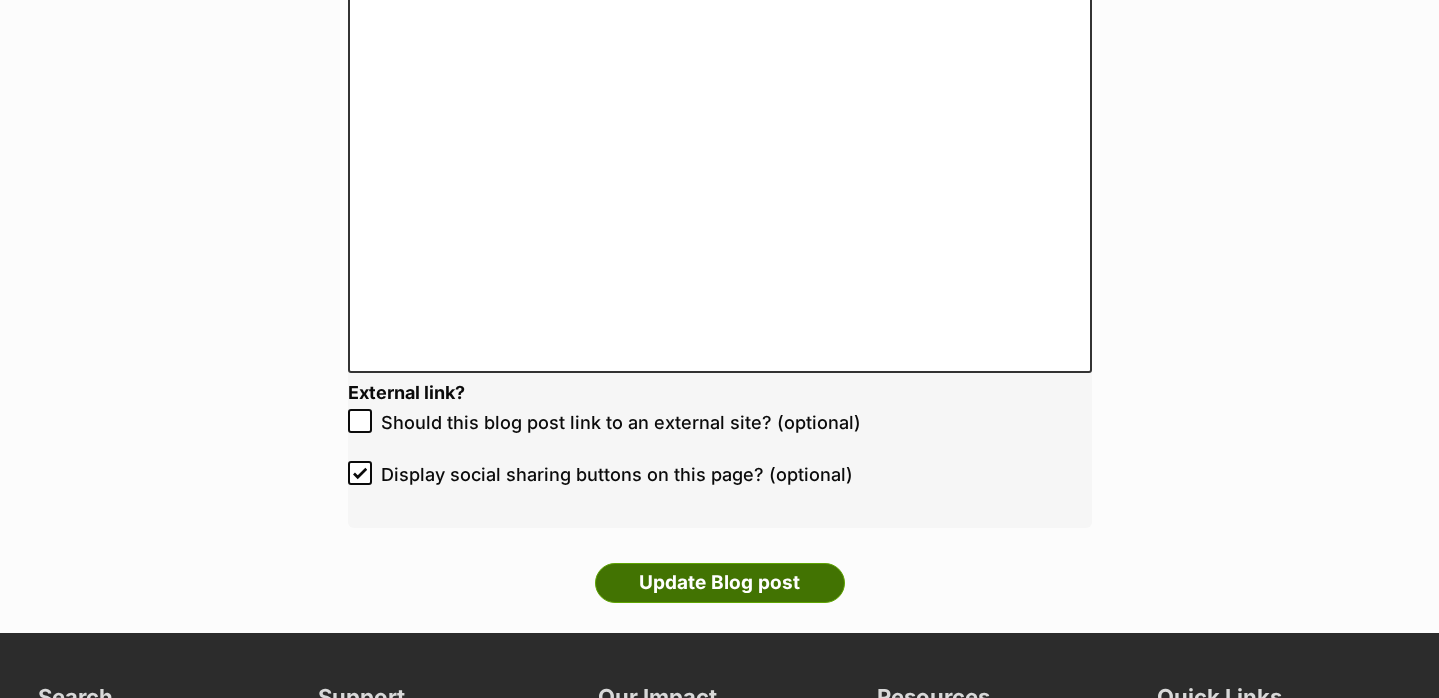 click on "Update Blog post" at bounding box center (720, 583) 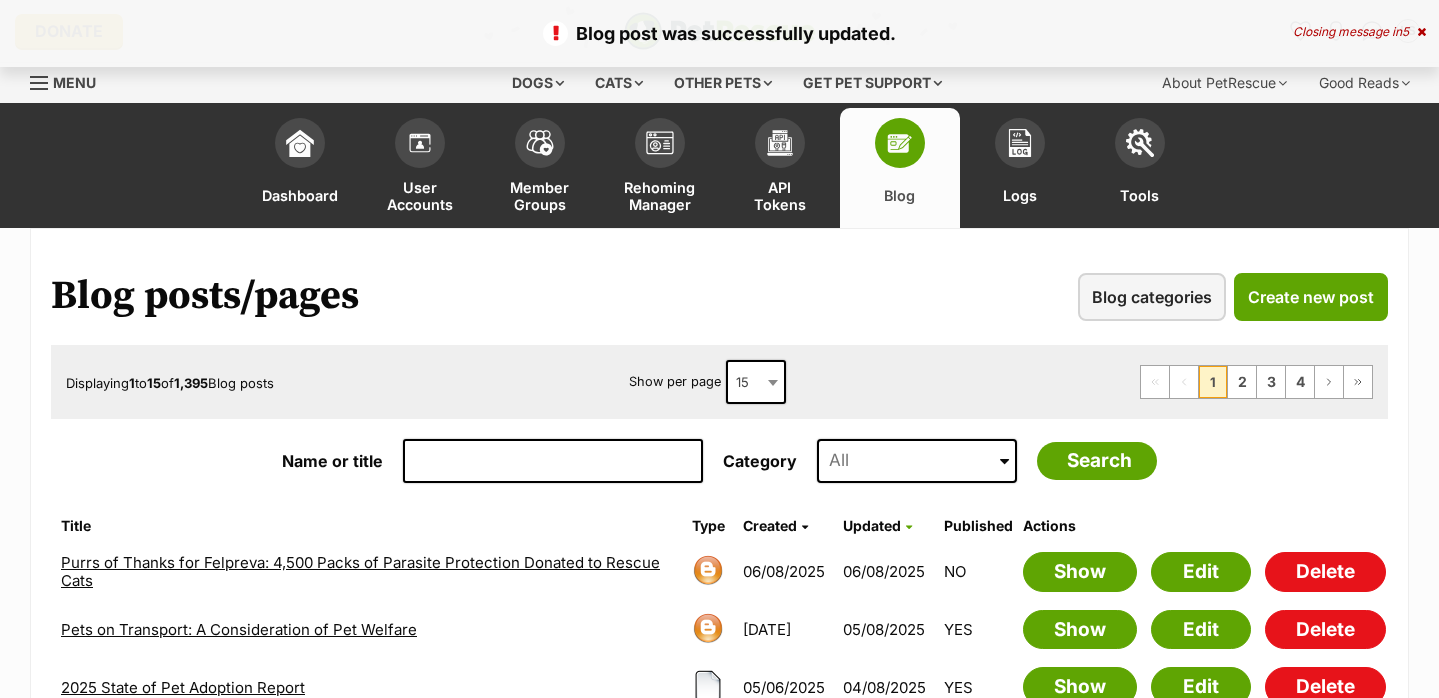 scroll, scrollTop: 0, scrollLeft: 0, axis: both 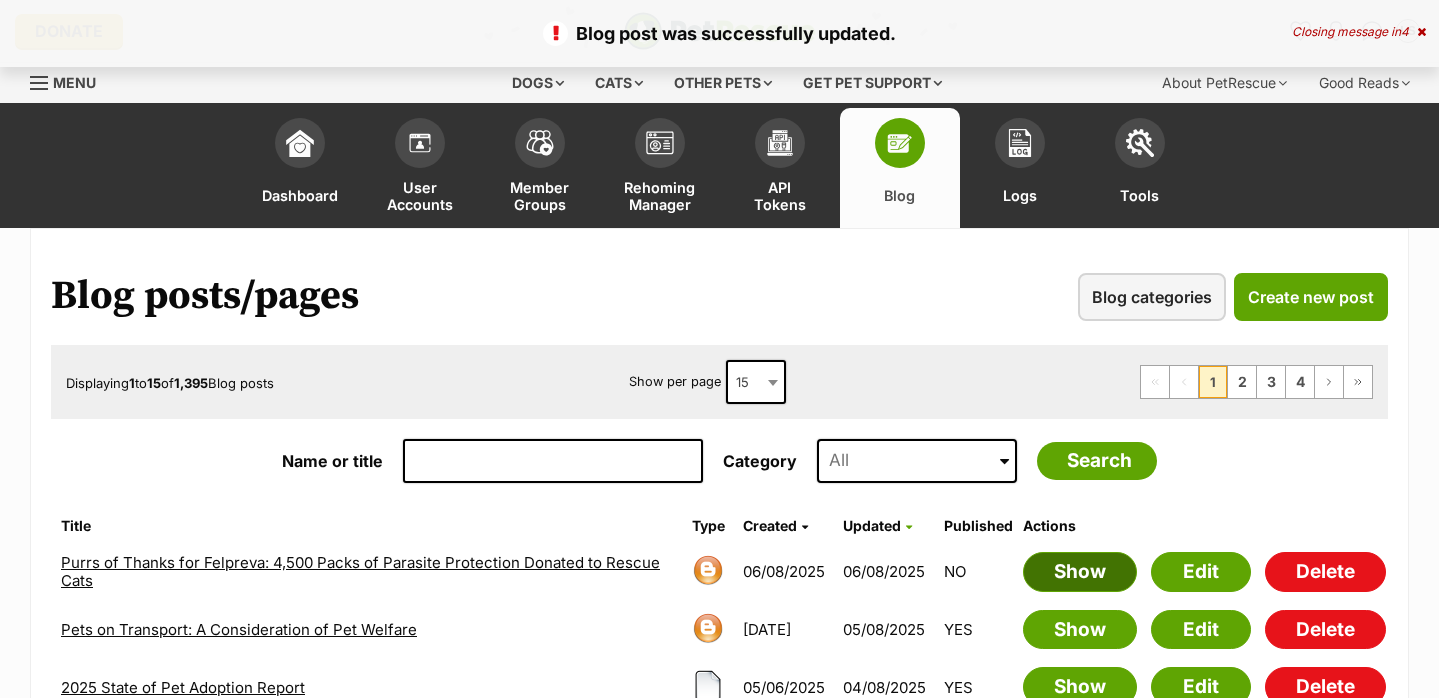 click on "Show" at bounding box center [1080, 572] 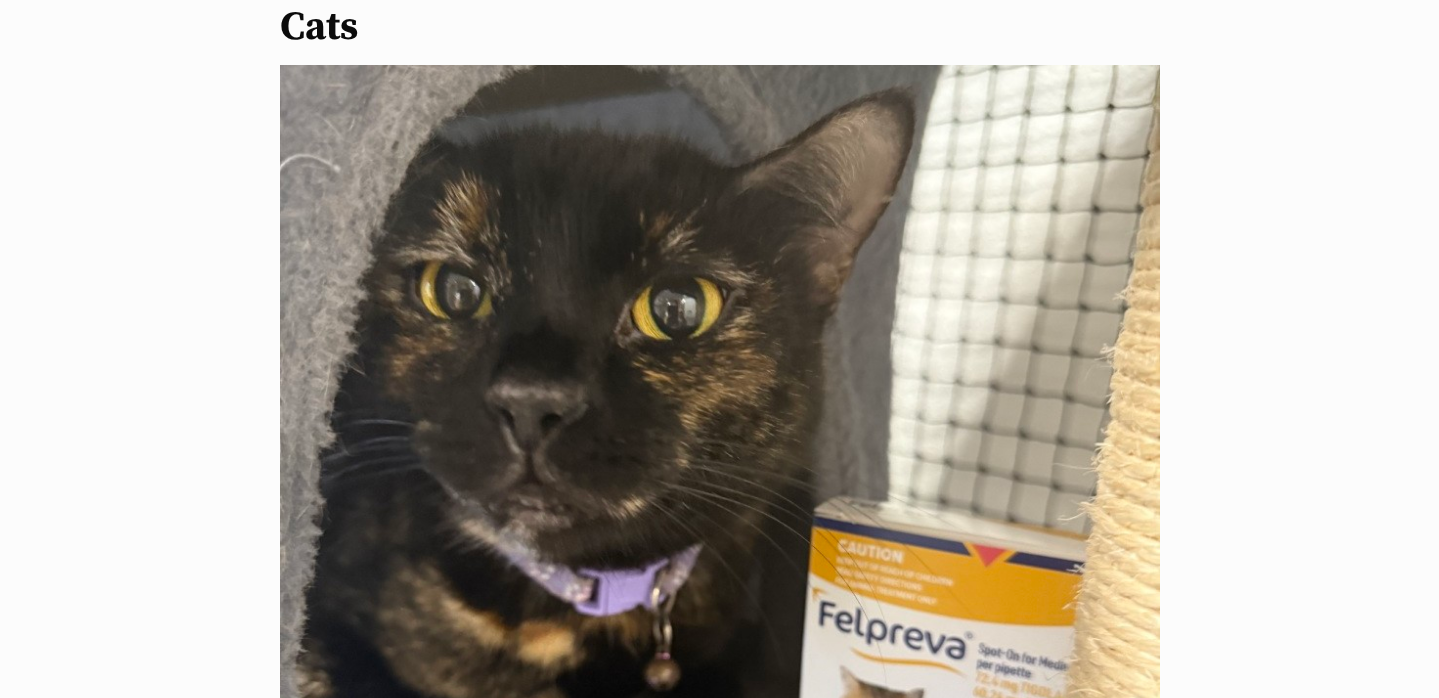 scroll, scrollTop: 0, scrollLeft: 0, axis: both 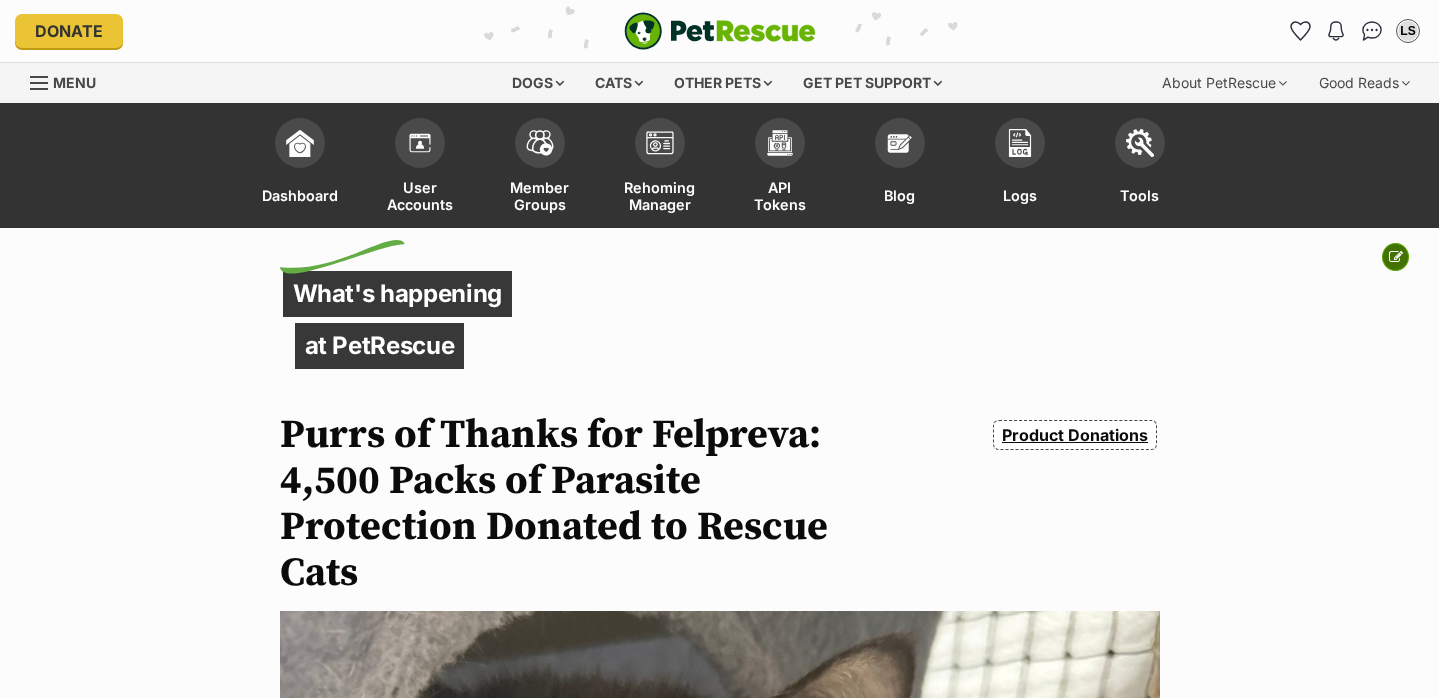 click at bounding box center (1395, 257) 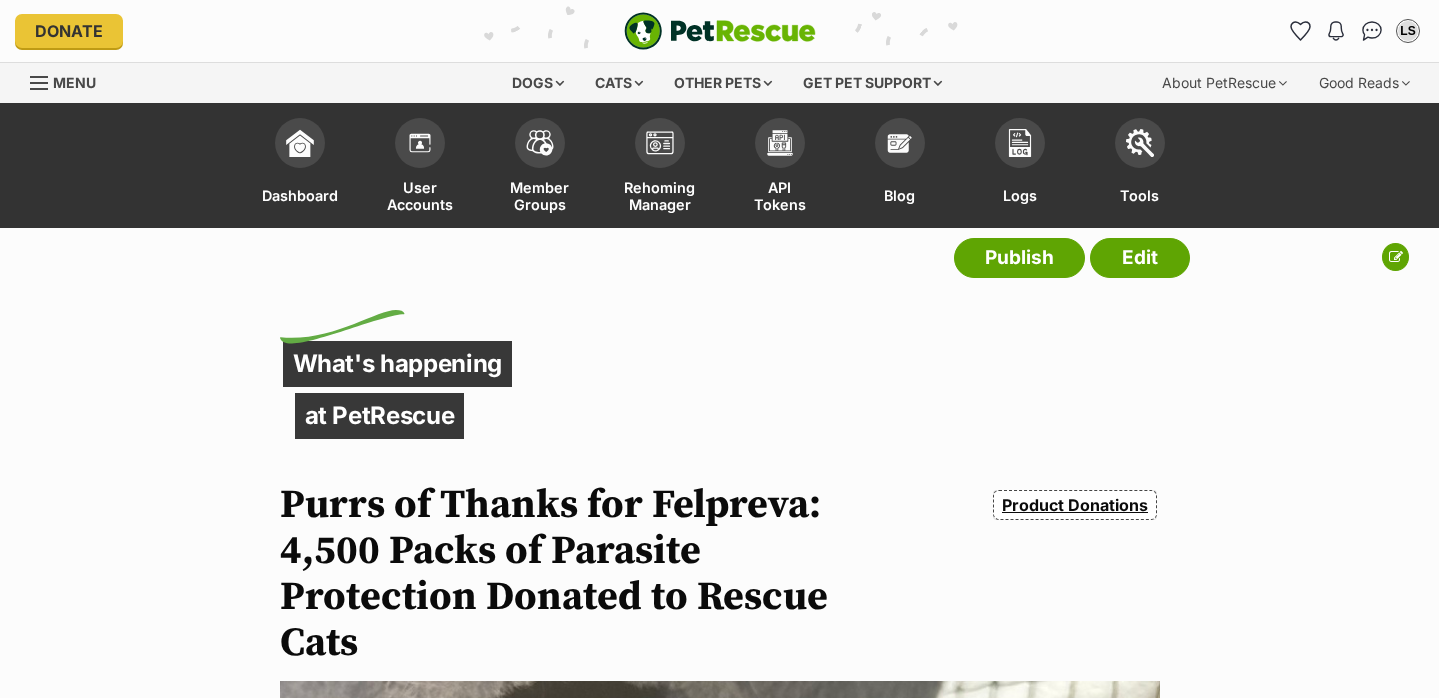 click on "What's happening
at PetRescue
Purrs of Thanks for Felpreva: 4,500 Packs of Parasite Protection Donated to Rescue Cats
Product Donations" at bounding box center (720, 430) 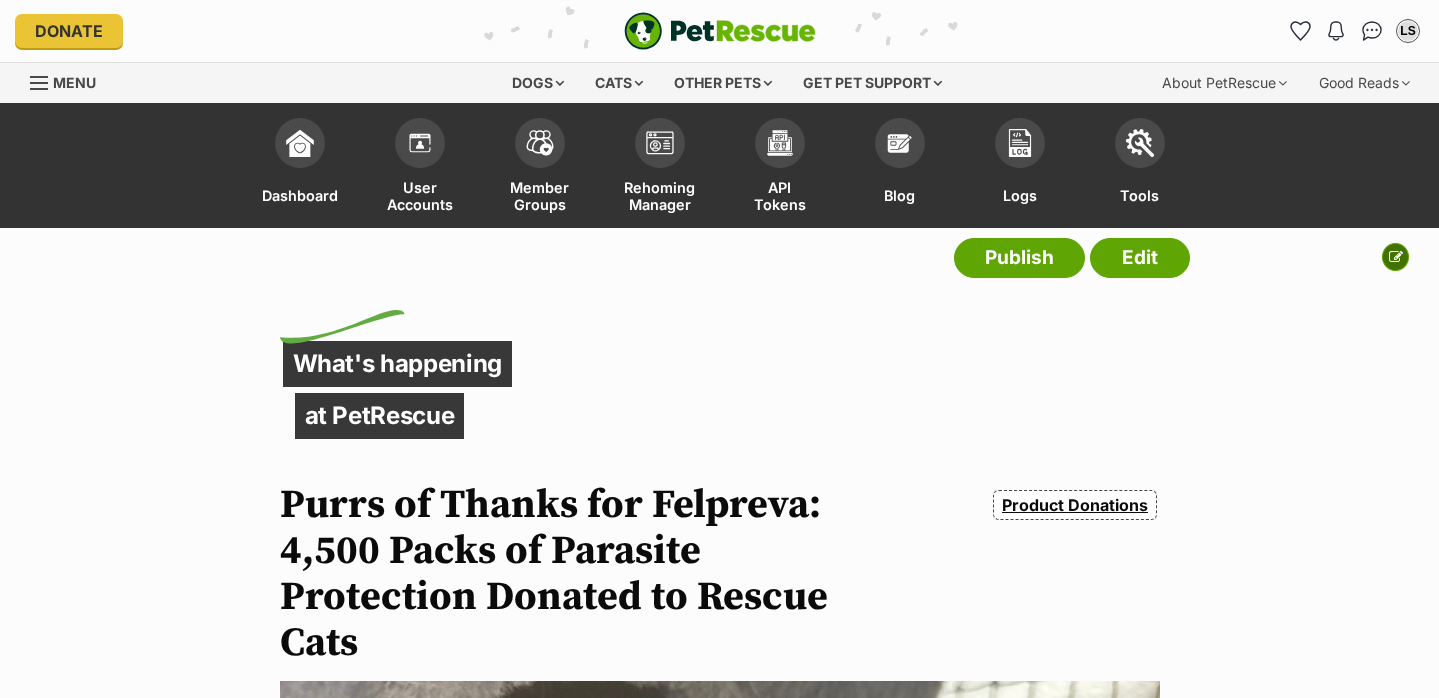 click at bounding box center (1395, 257) 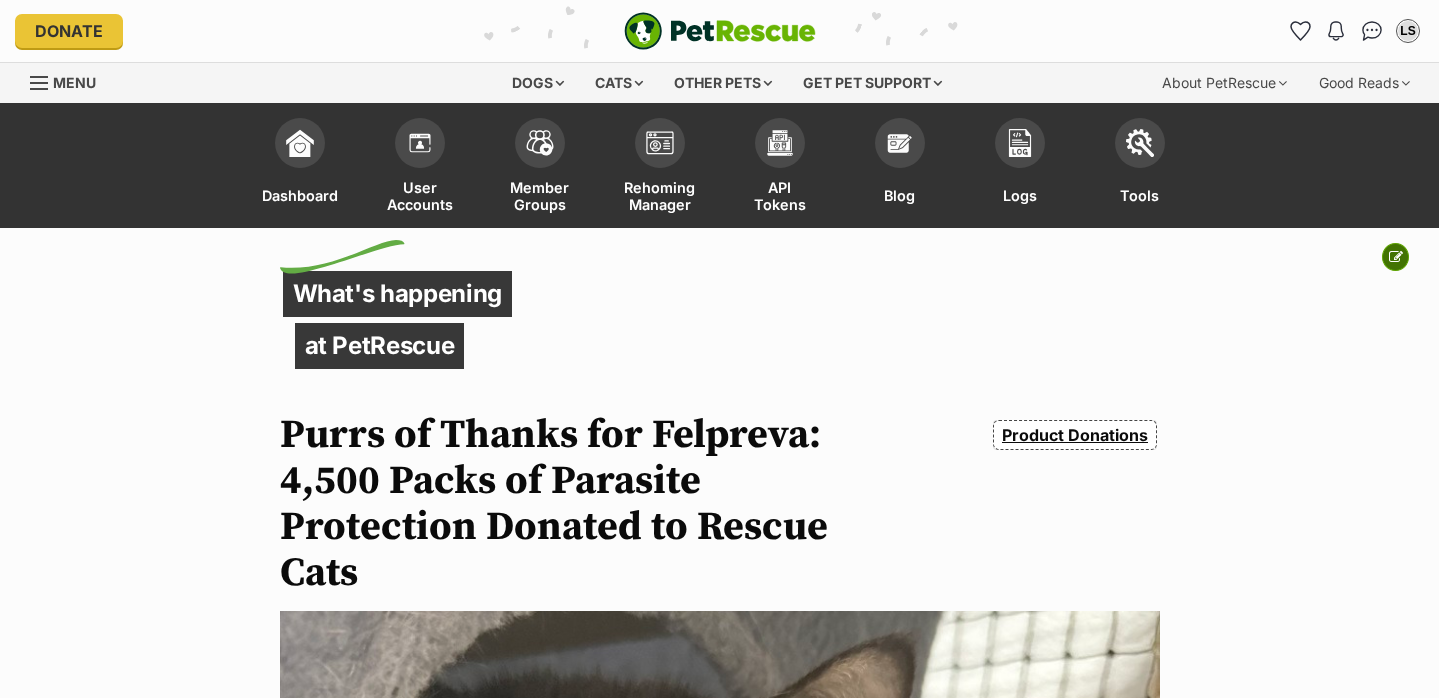 click at bounding box center [1395, 257] 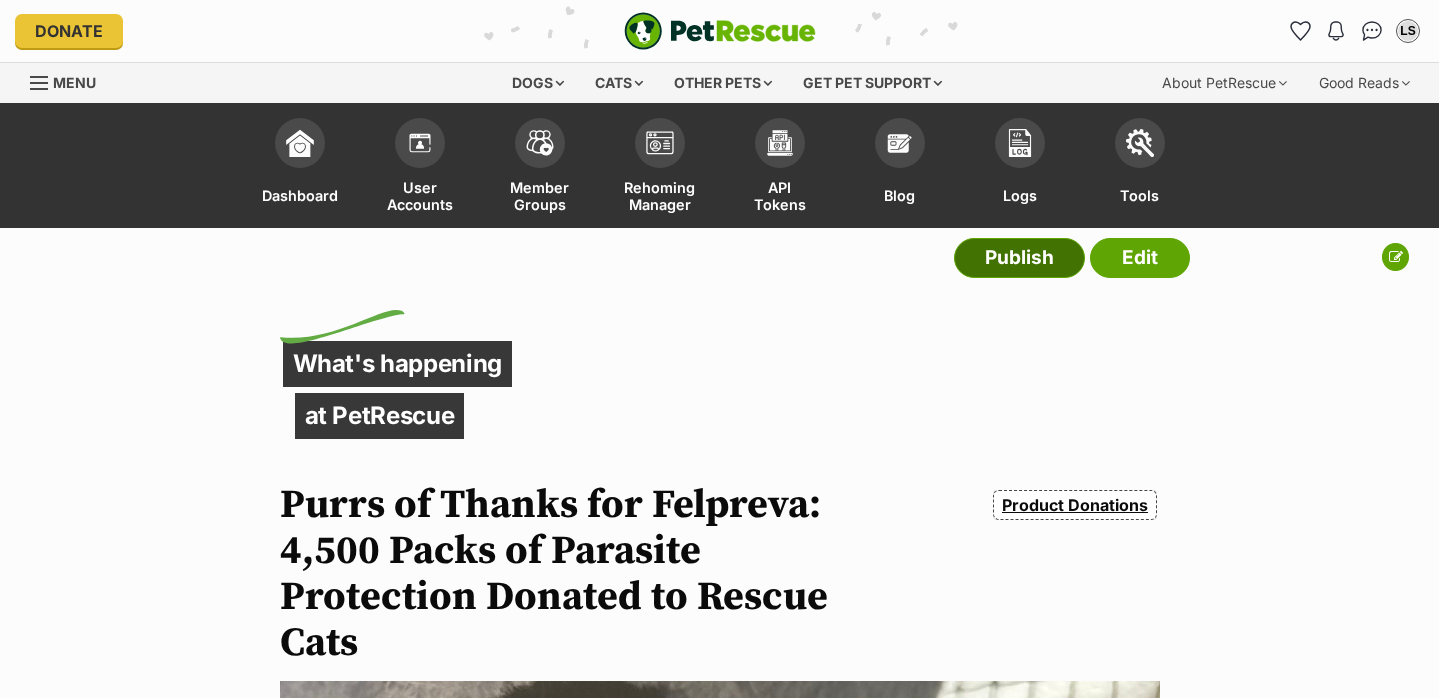 click on "Publish" at bounding box center (1019, 258) 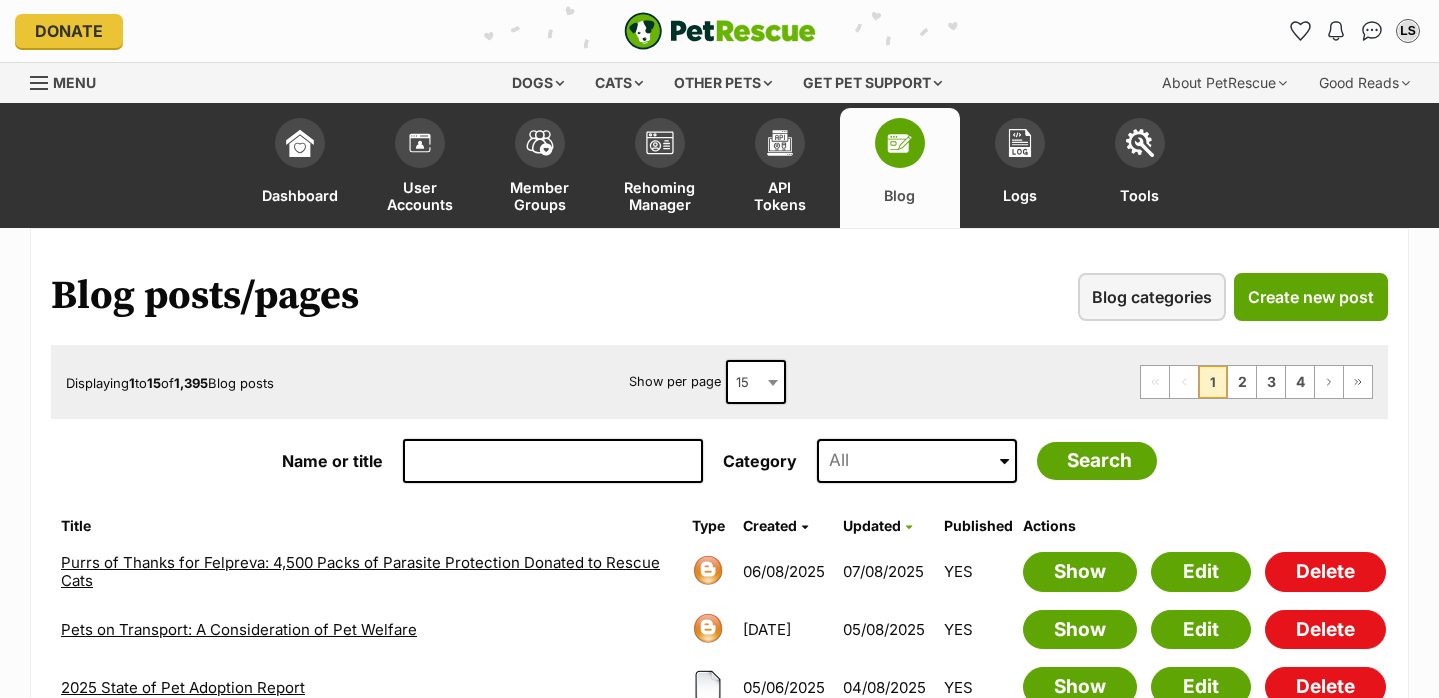 scroll, scrollTop: 0, scrollLeft: 0, axis: both 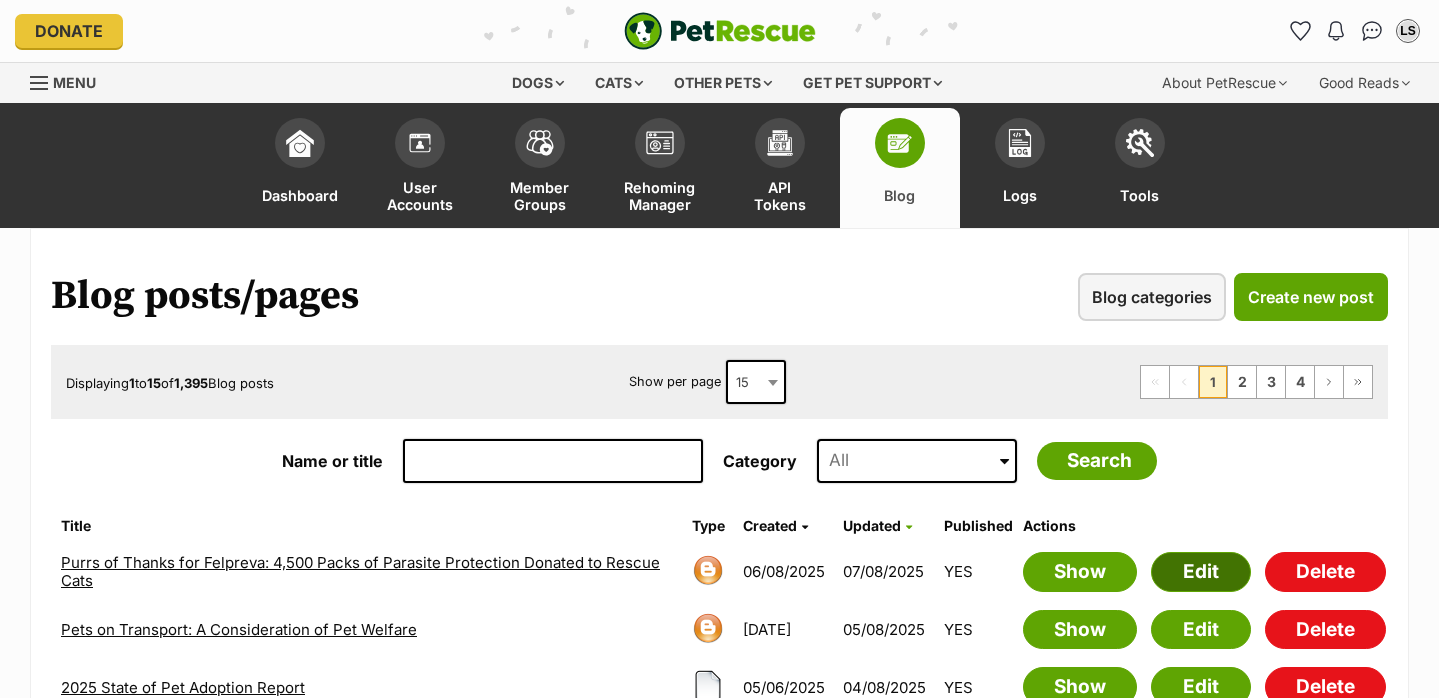click on "Edit" at bounding box center (1201, 572) 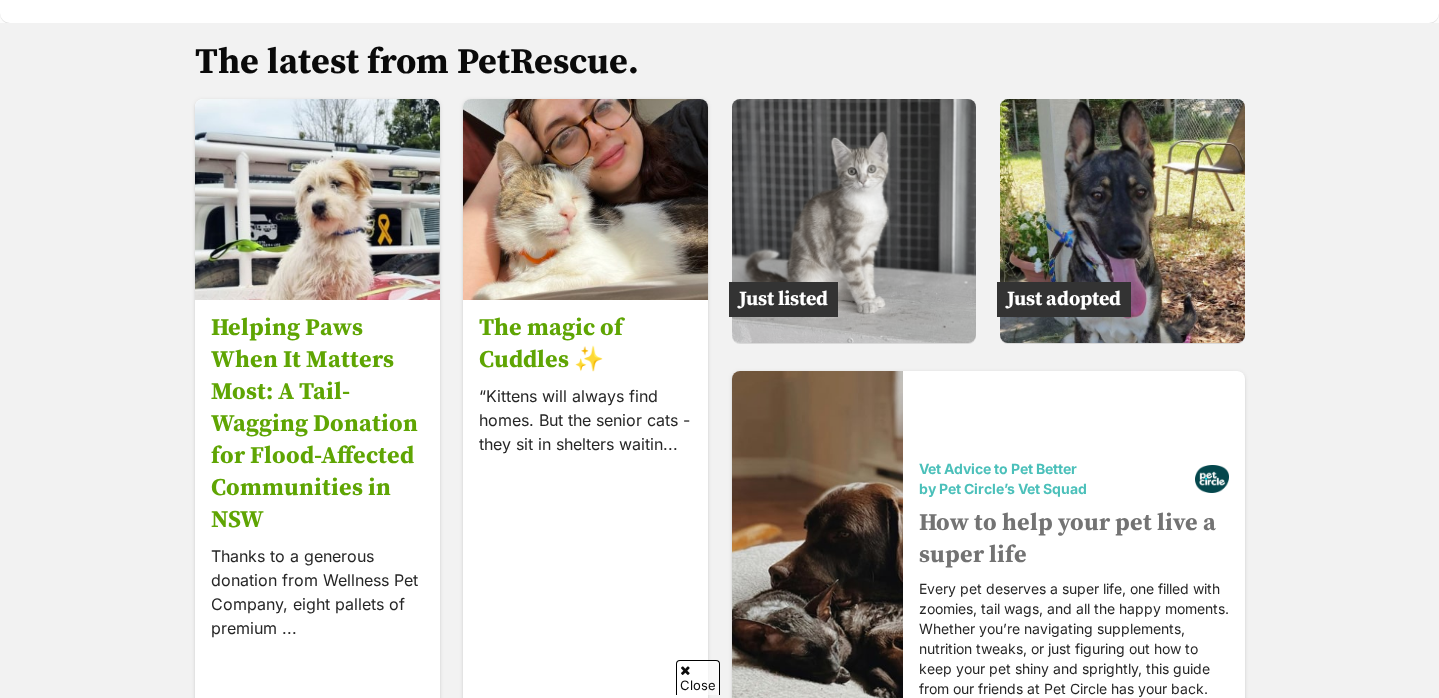 scroll, scrollTop: 4084, scrollLeft: 0, axis: vertical 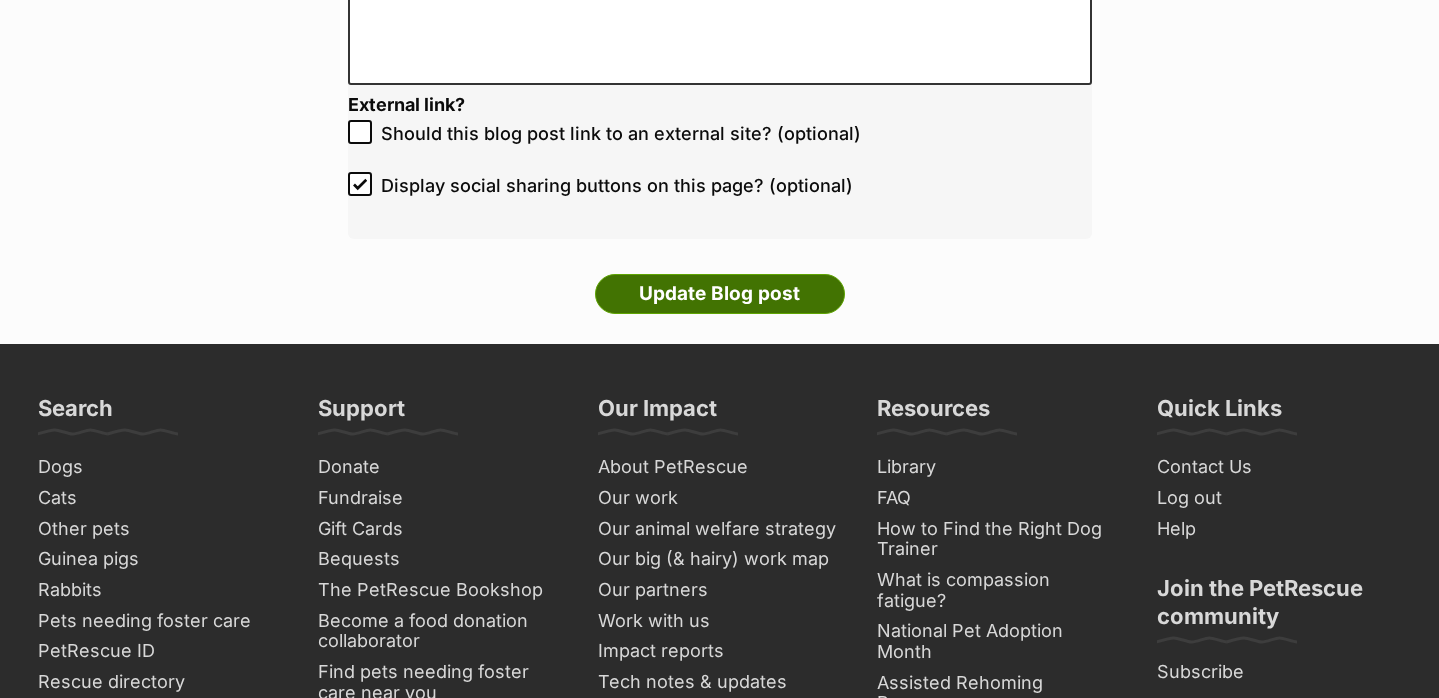 click on "Update Blog post" at bounding box center [720, 294] 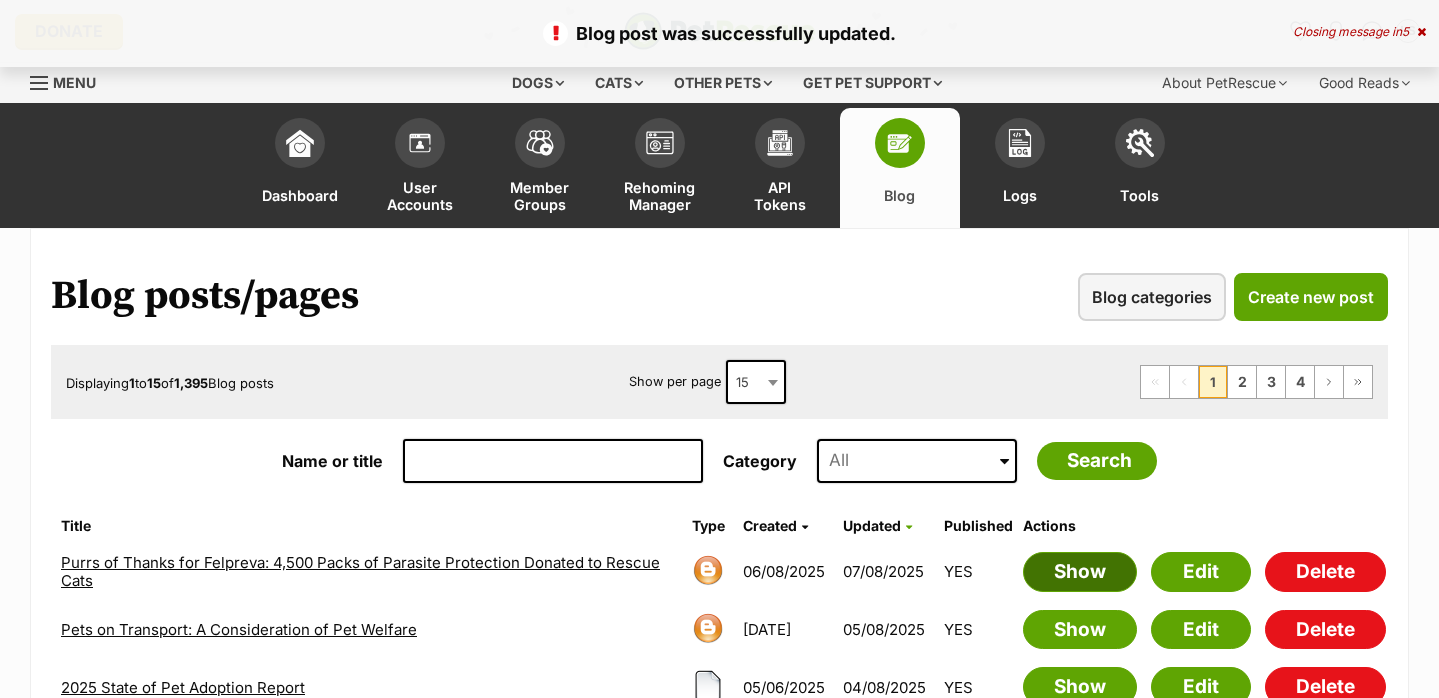 scroll, scrollTop: 0, scrollLeft: 0, axis: both 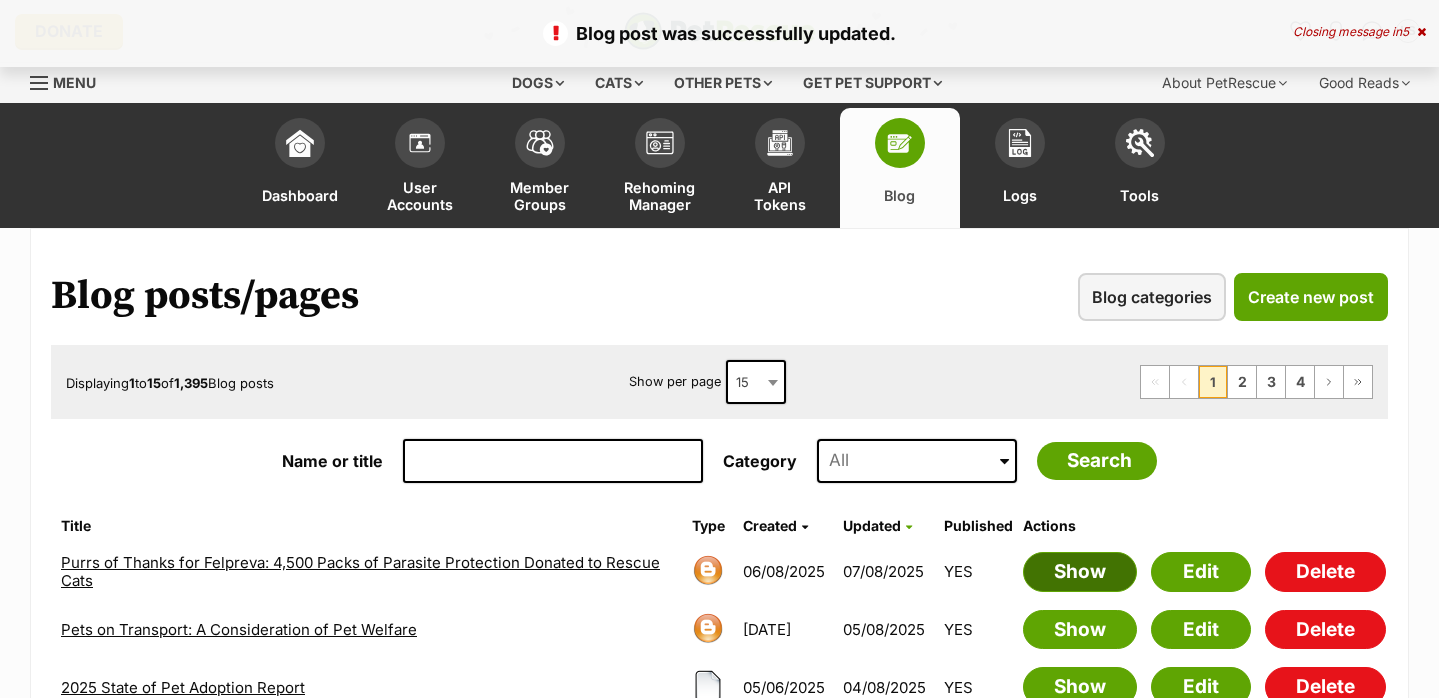 click on "Show" at bounding box center [1080, 572] 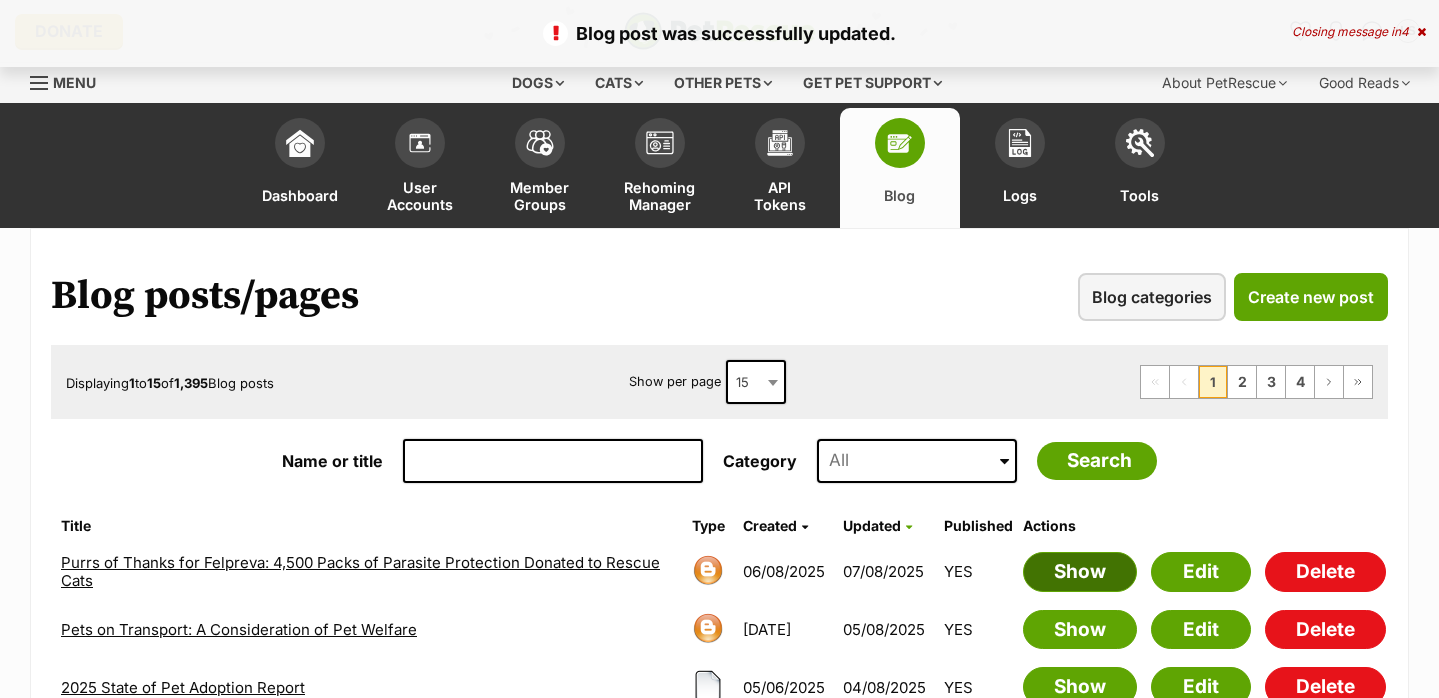 scroll, scrollTop: 0, scrollLeft: 0, axis: both 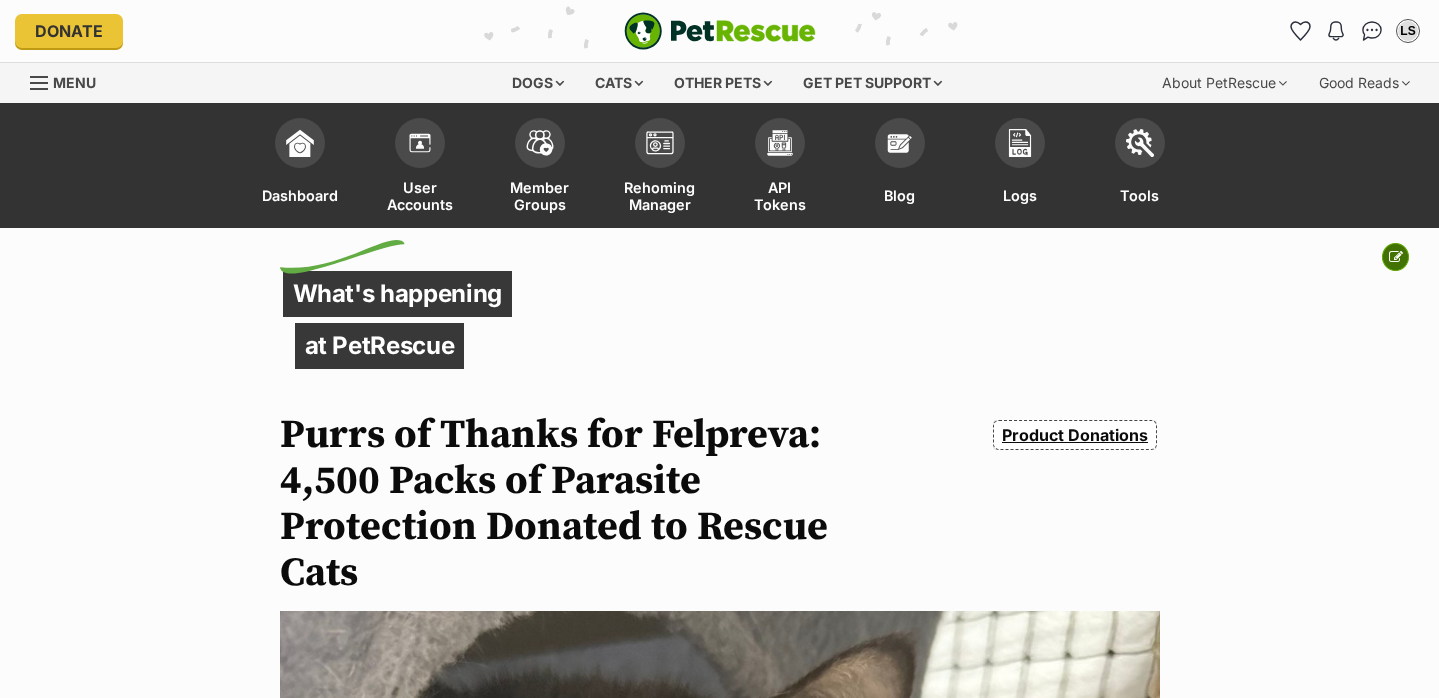 click at bounding box center (1396, 257) 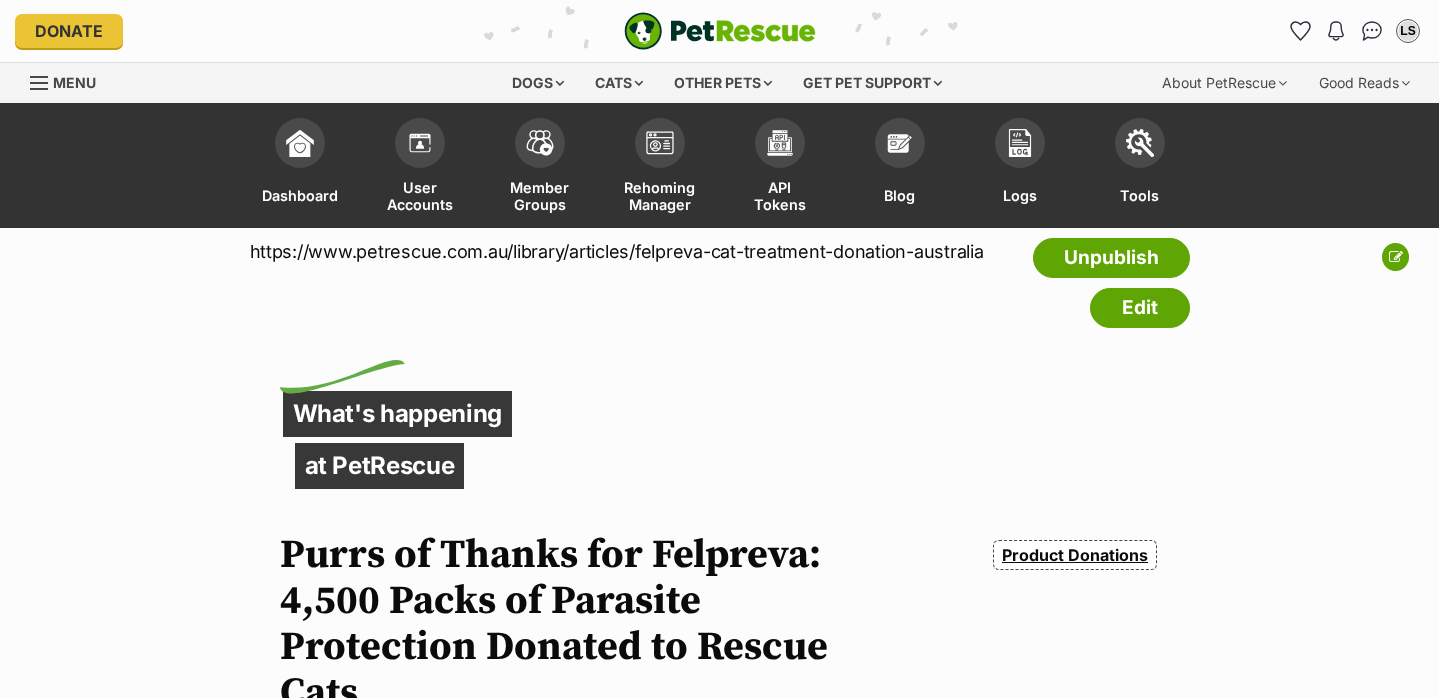 drag, startPoint x: 978, startPoint y: 253, endPoint x: 245, endPoint y: 249, distance: 733.0109 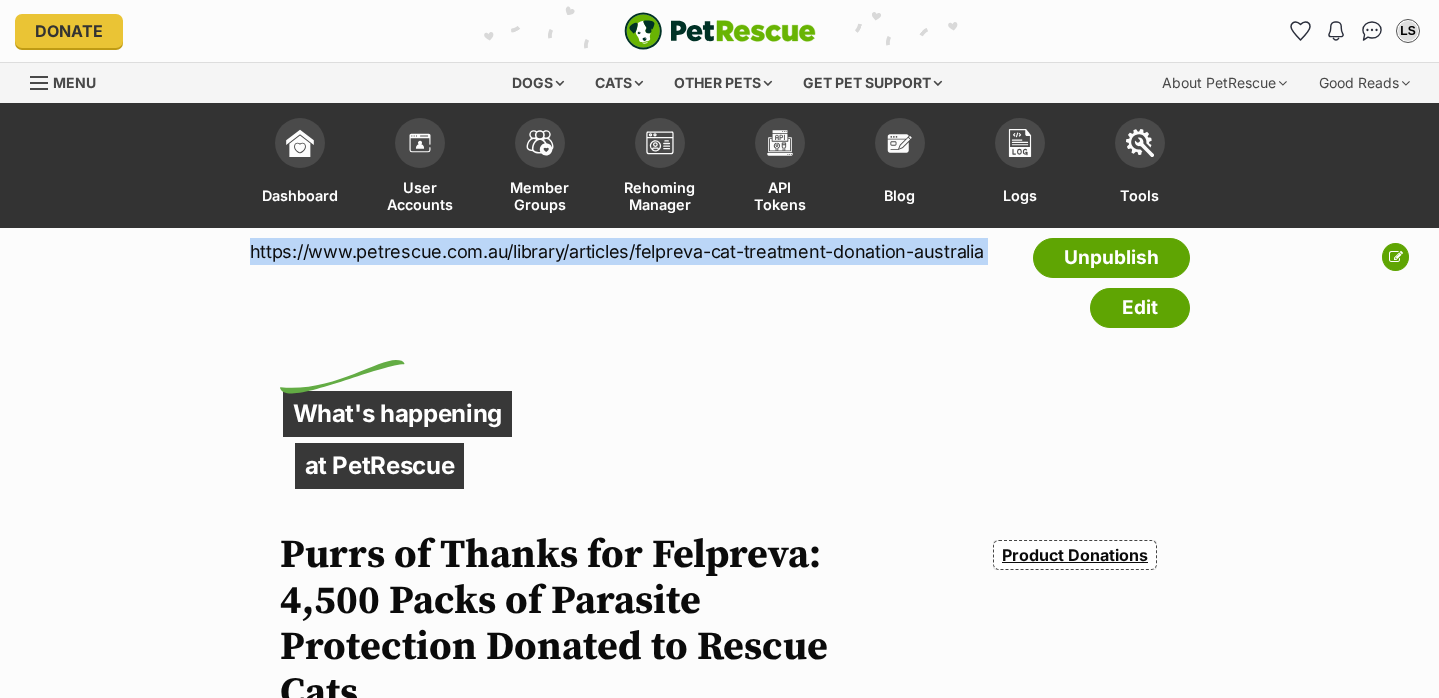 drag, startPoint x: 250, startPoint y: 250, endPoint x: 992, endPoint y: 247, distance: 742.00604 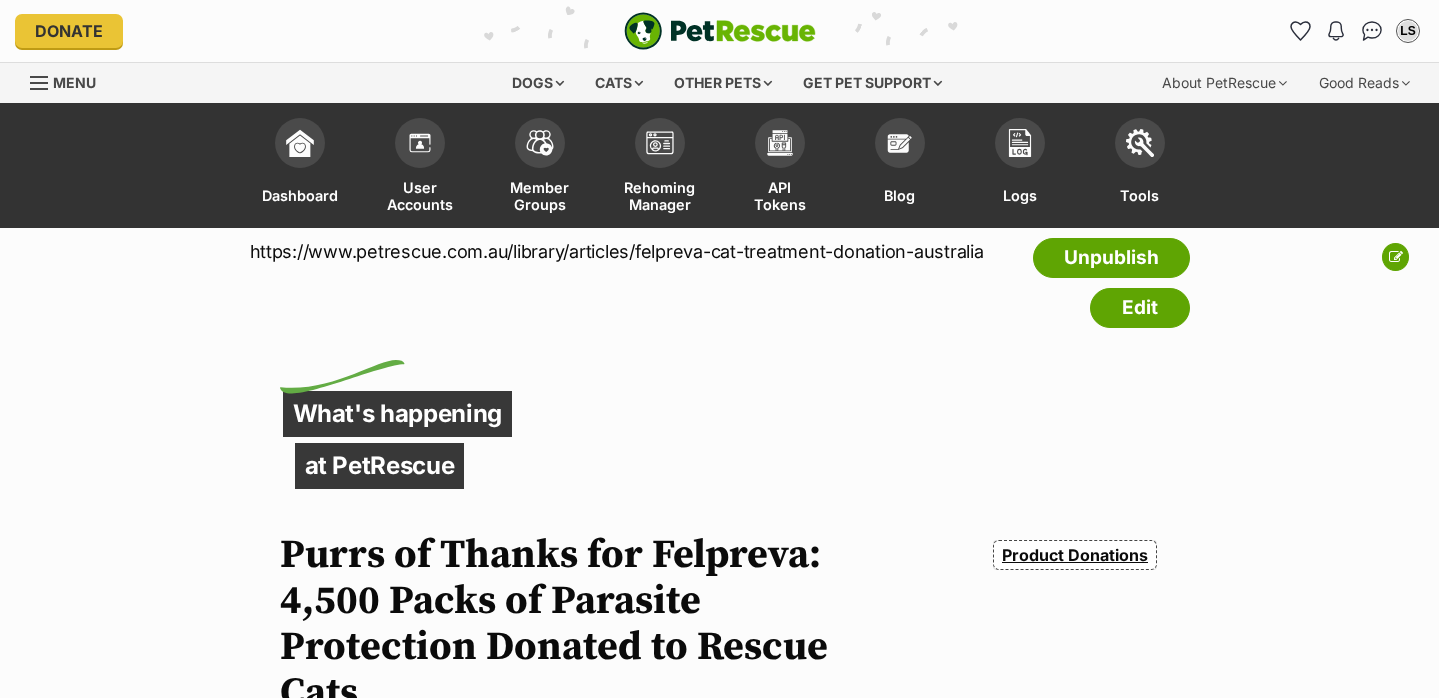 click on "https://www.petrescue.com.au/library/articles/felpreva-cat-treatment-donation-australia
Unpublish
Edit" at bounding box center (720, 288) 